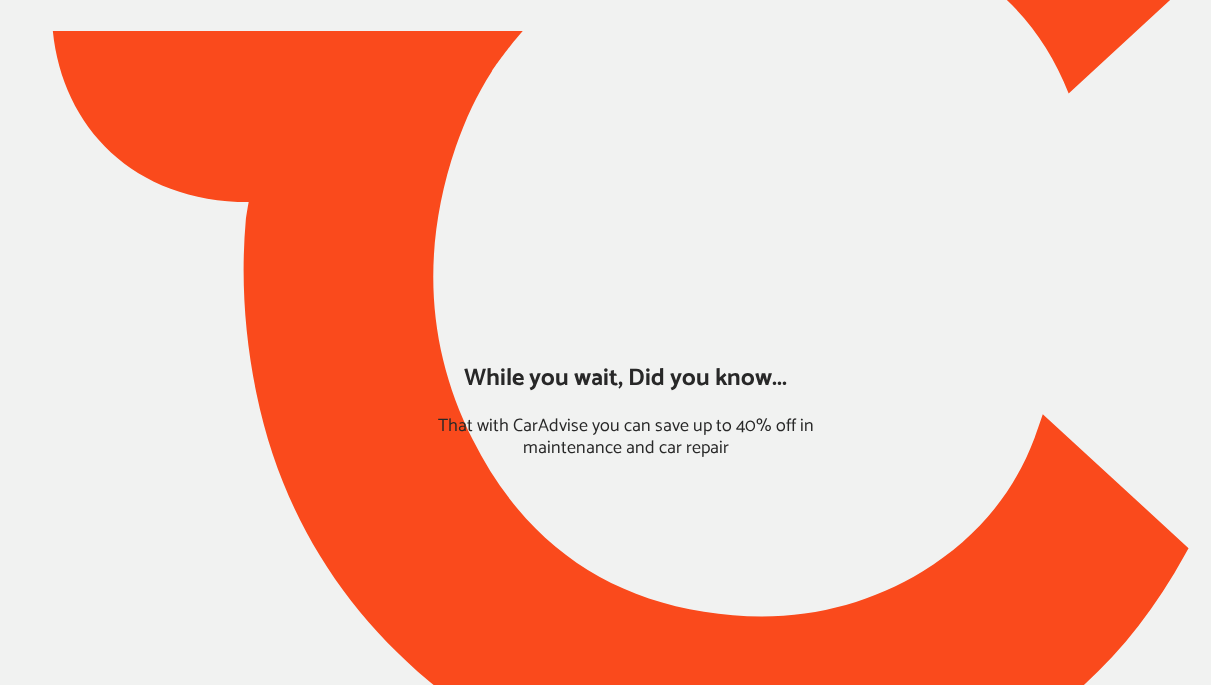scroll, scrollTop: 0, scrollLeft: 0, axis: both 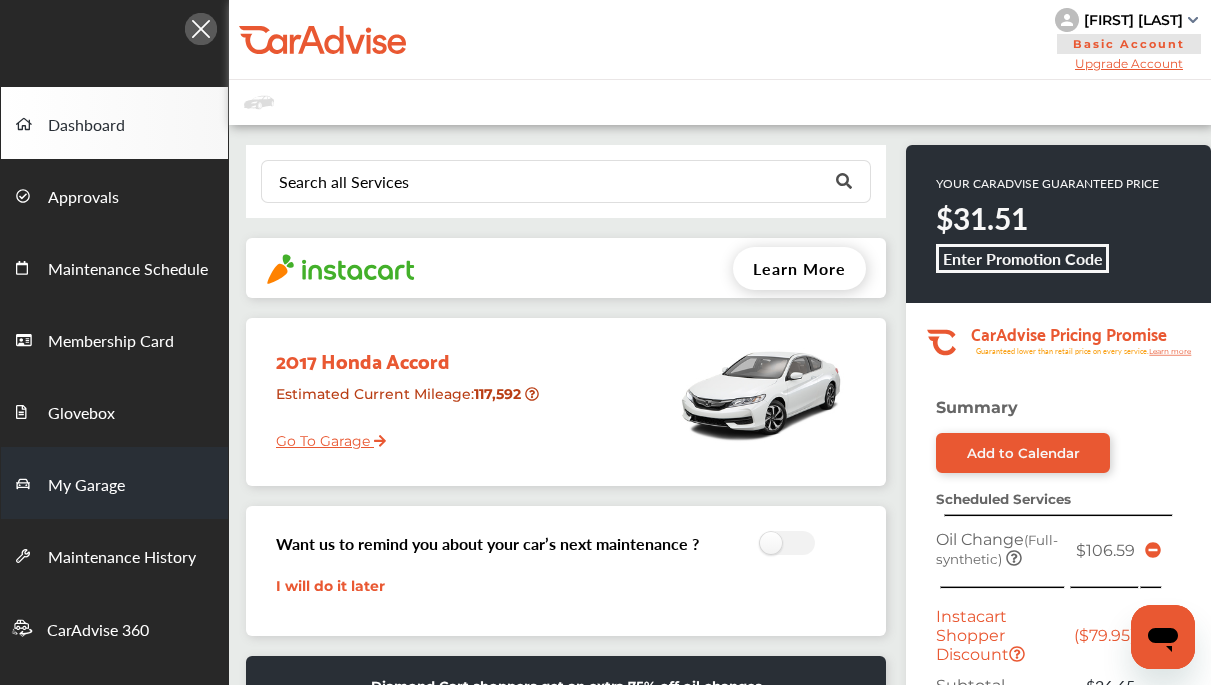 click on "My Garage" at bounding box center (86, 486) 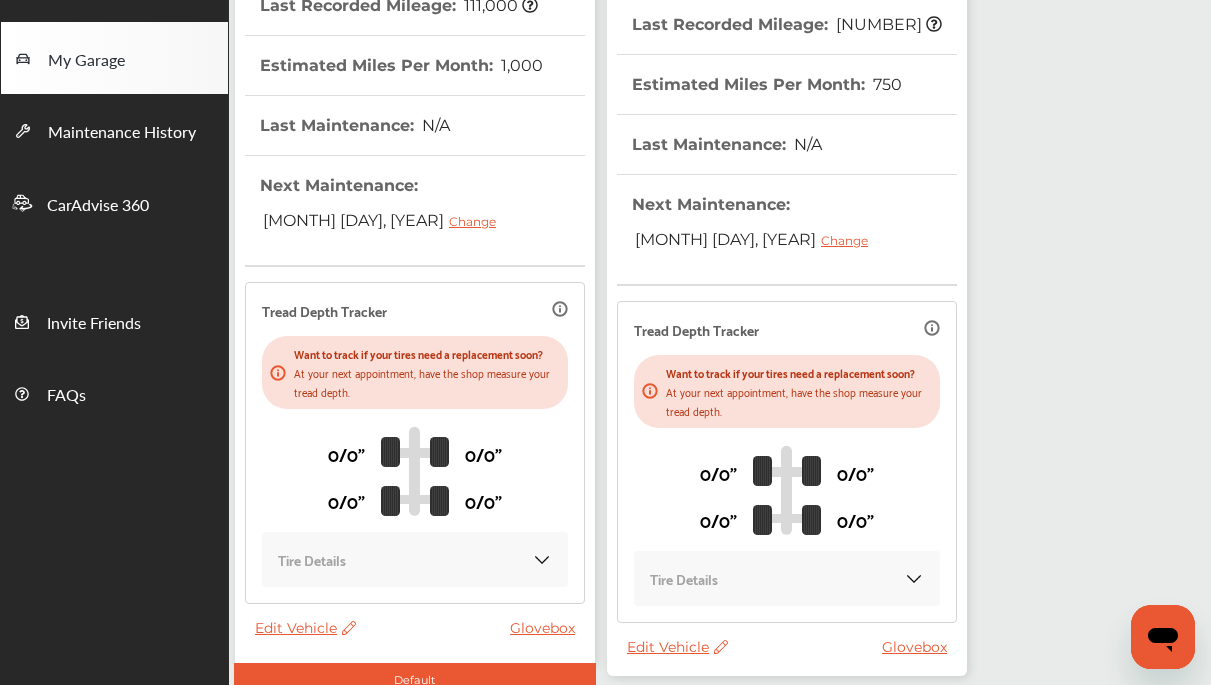 scroll, scrollTop: 523, scrollLeft: 0, axis: vertical 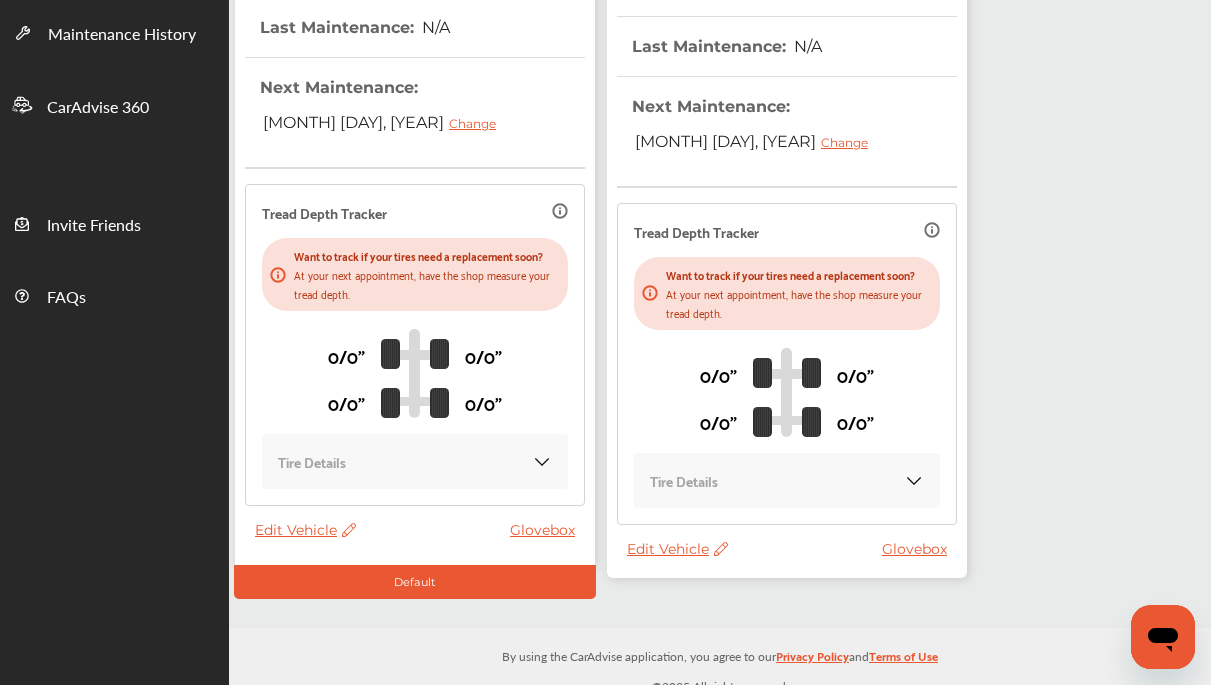 click on "Edit Vehicle" at bounding box center [677, 549] 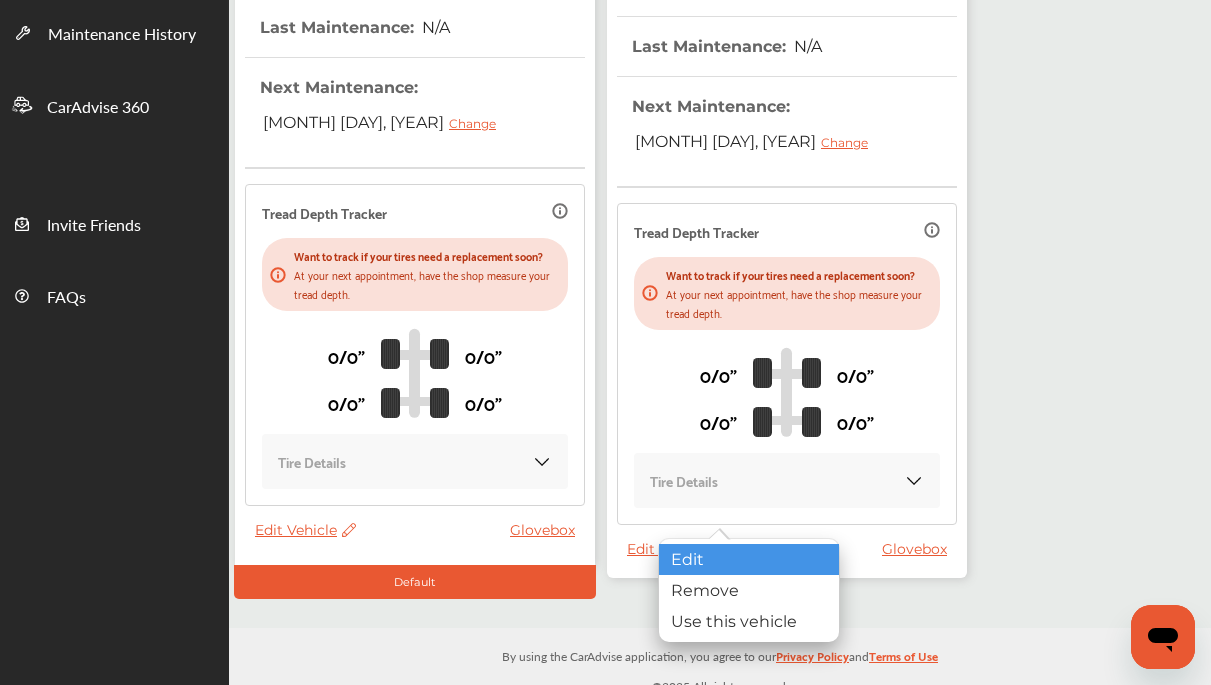 click on "Edit" at bounding box center (749, 559) 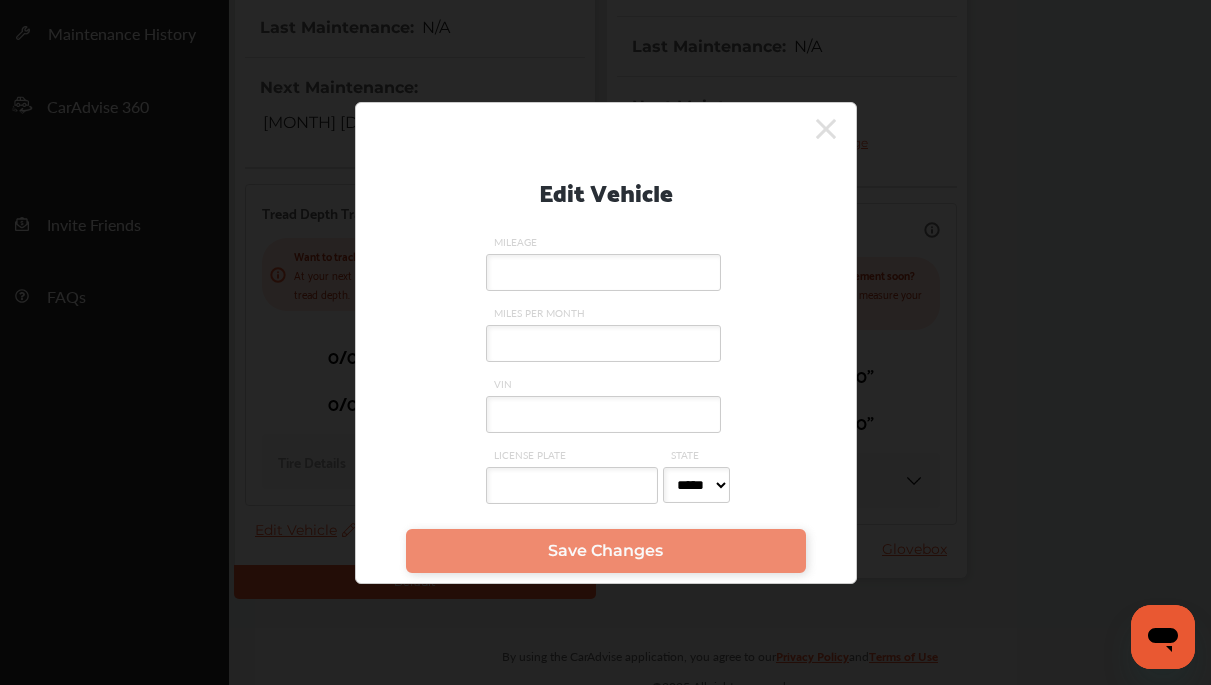 click on "VIN" at bounding box center (603, 414) 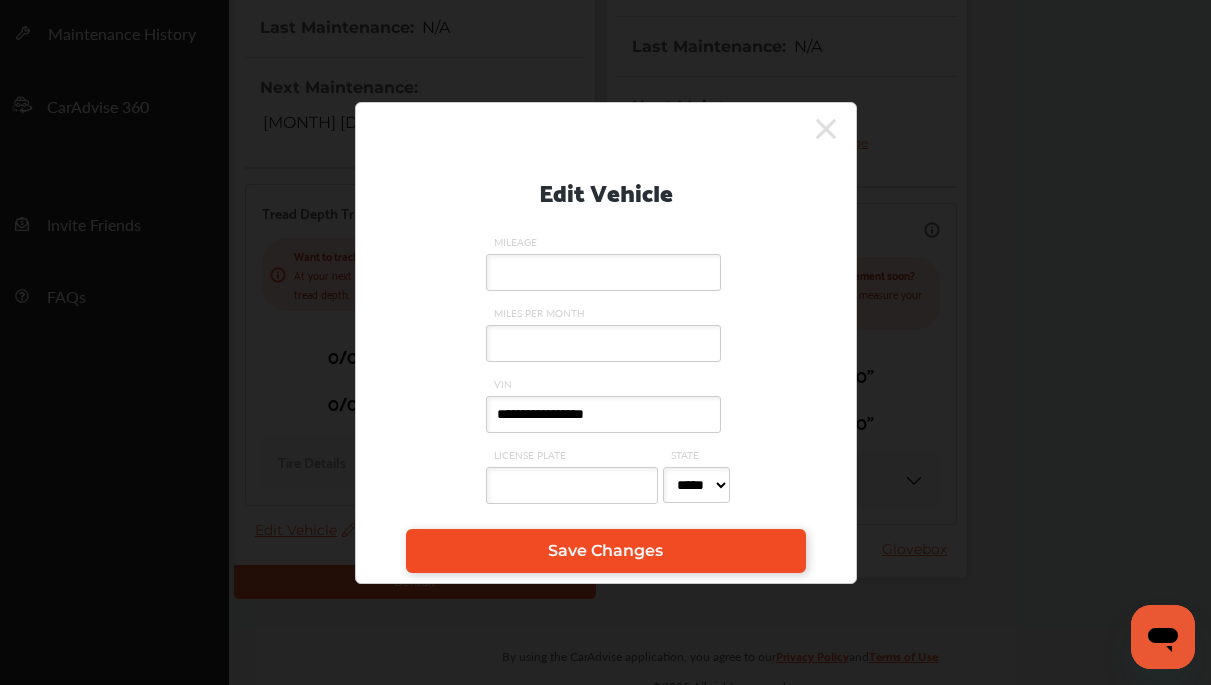 type on "**********" 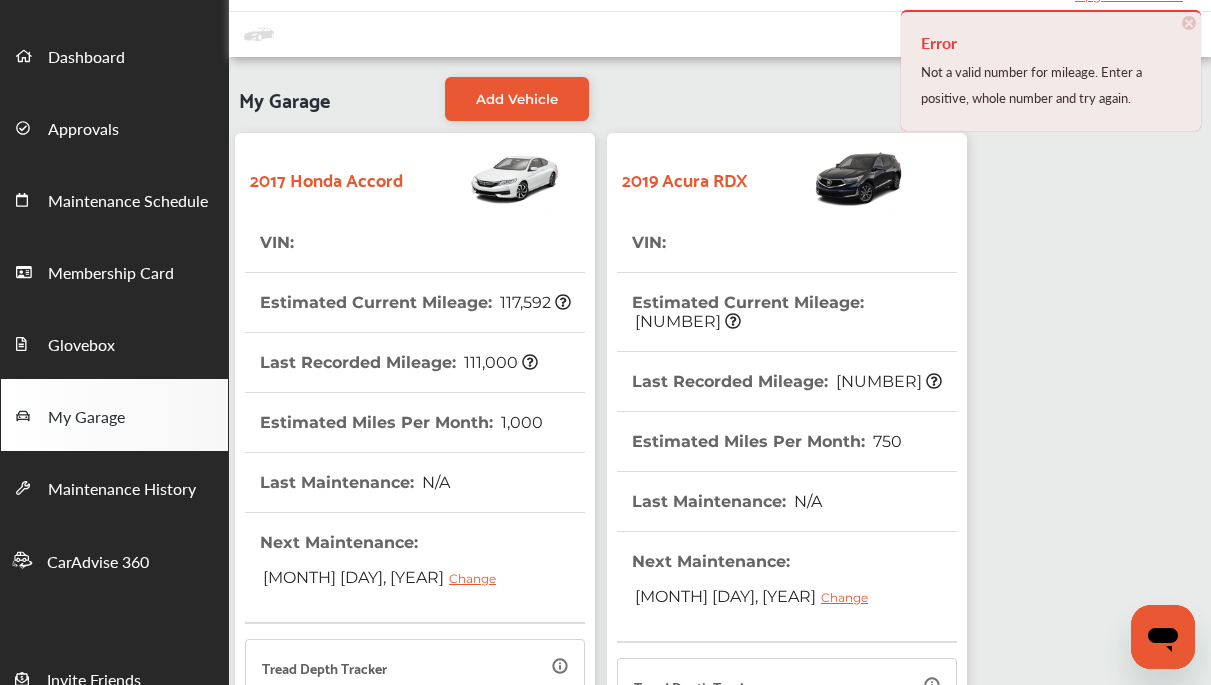 scroll, scrollTop: 0, scrollLeft: 0, axis: both 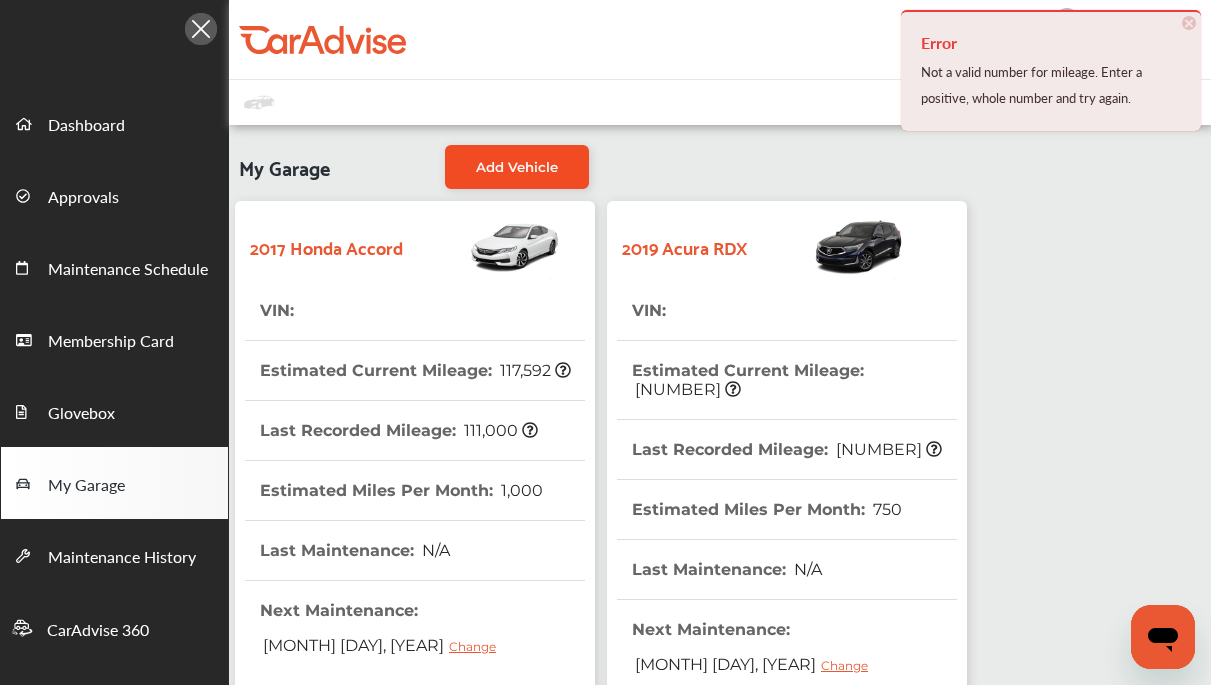 click on "Add Vehicle" at bounding box center (517, 167) 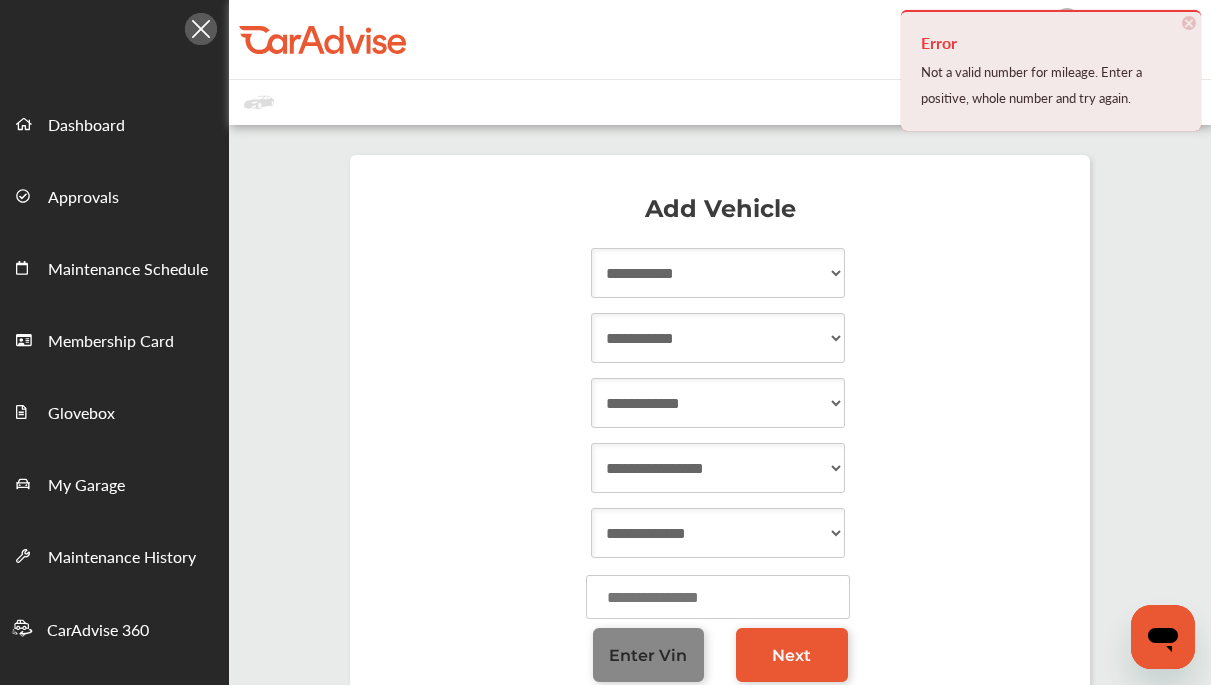 click on "Enter Vin" at bounding box center [649, 655] 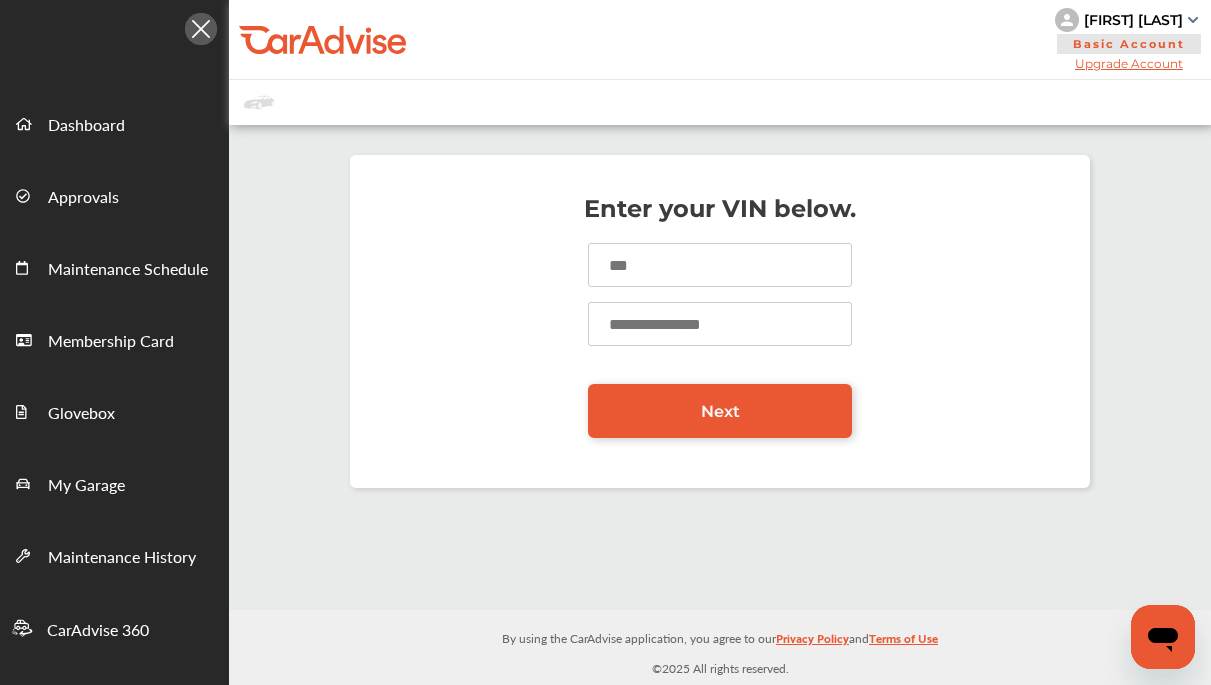 click at bounding box center [720, 265] 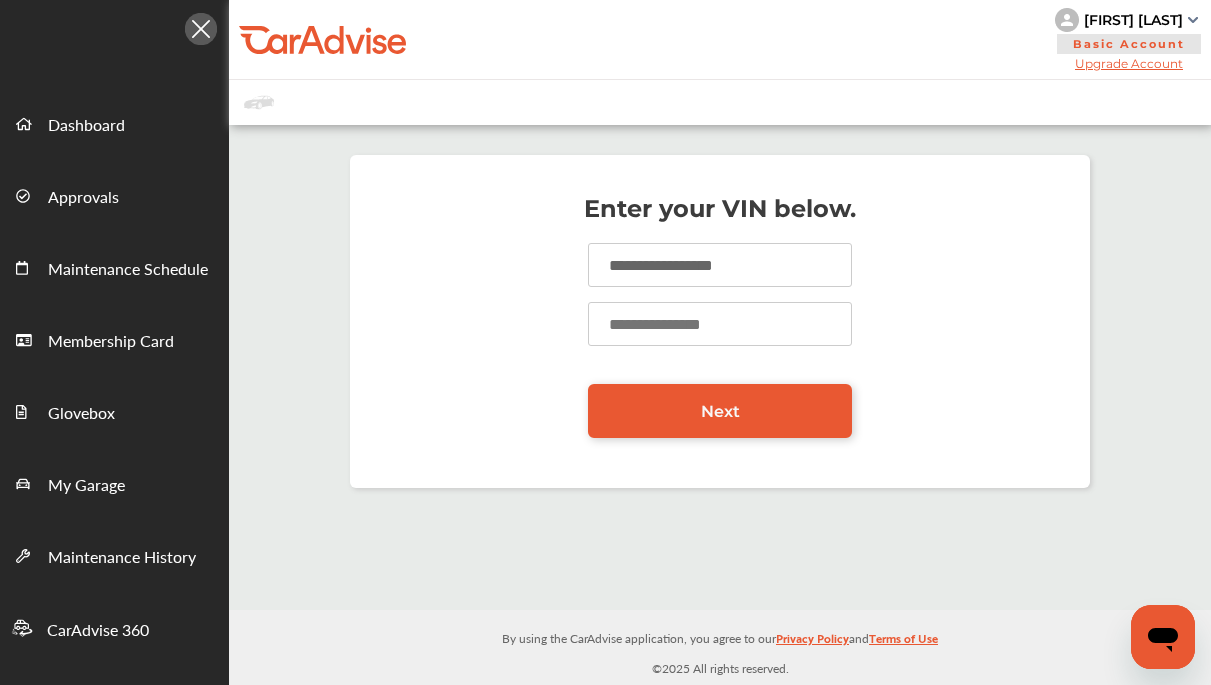 type on "**********" 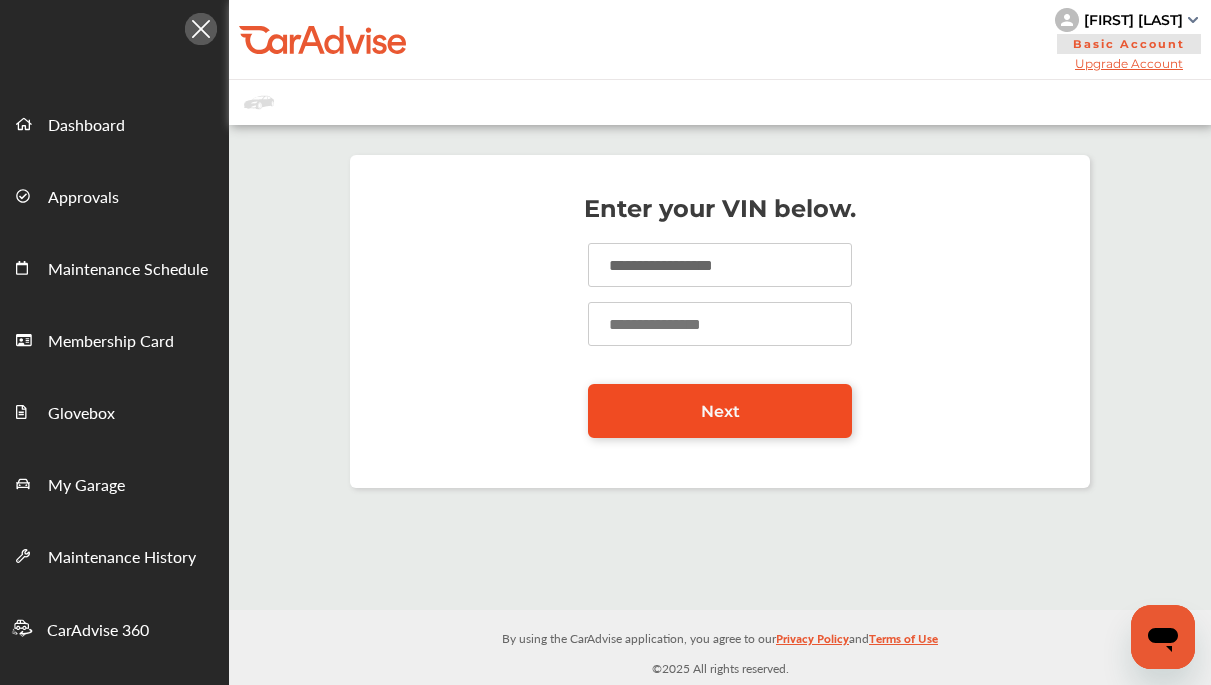 type on "*****" 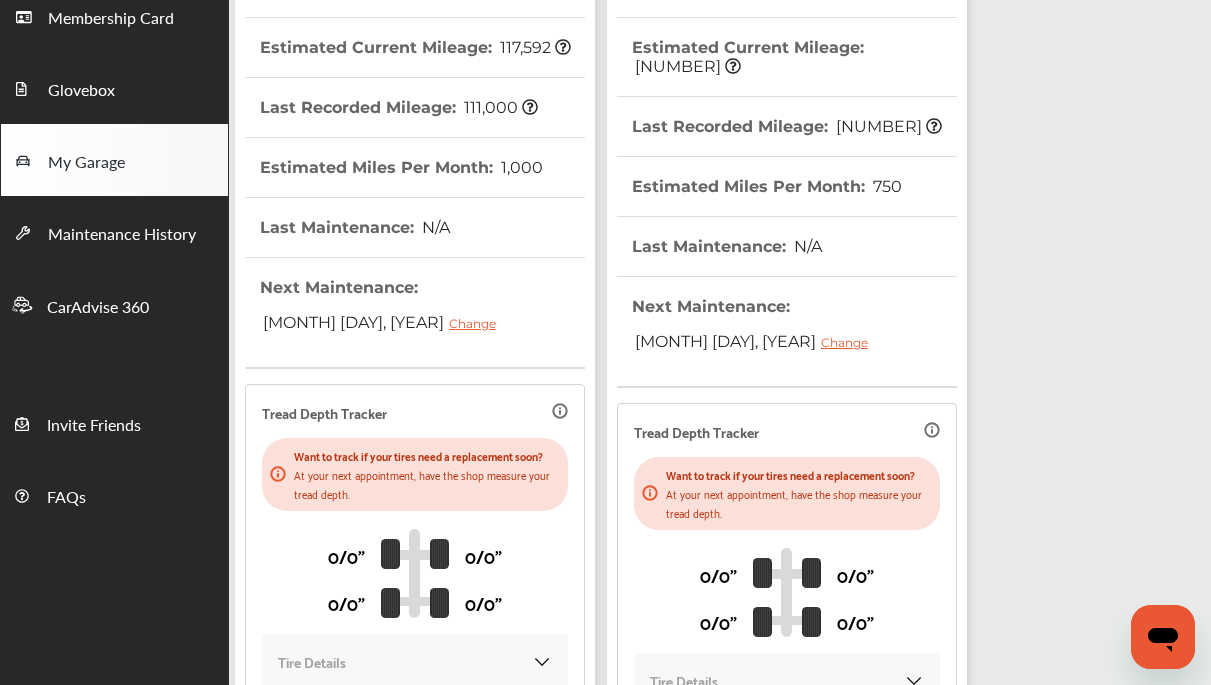 scroll, scrollTop: 442, scrollLeft: 0, axis: vertical 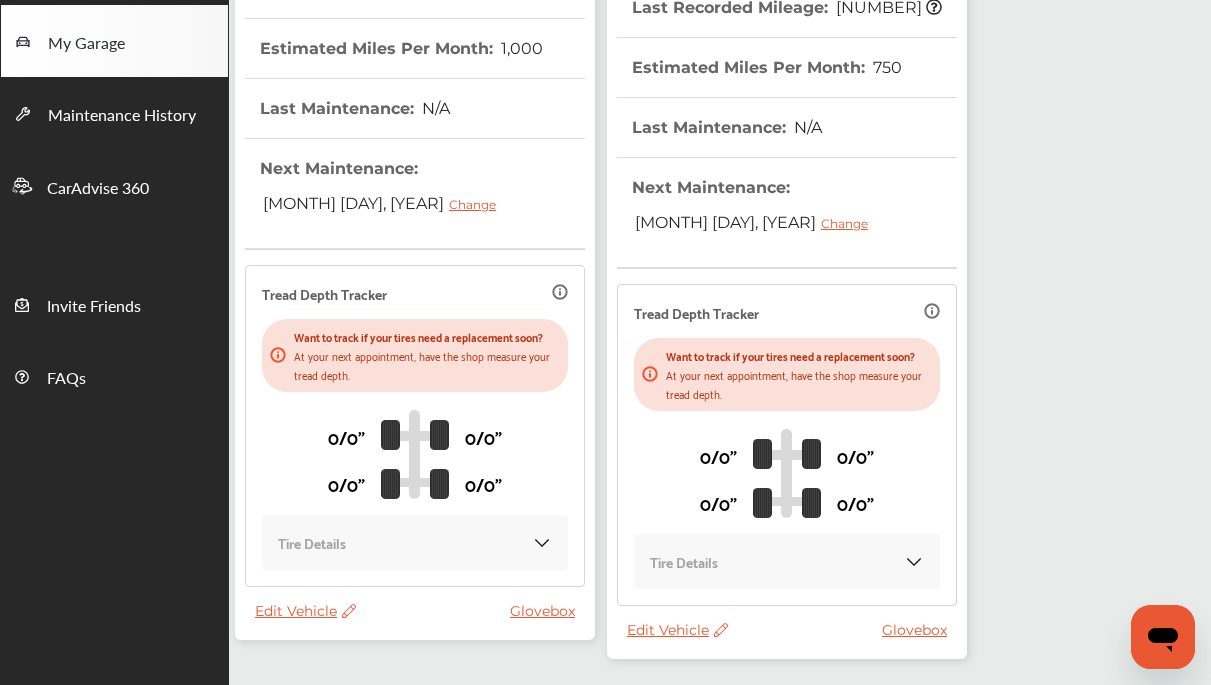 click on "Edit Vehicle" at bounding box center [677, 630] 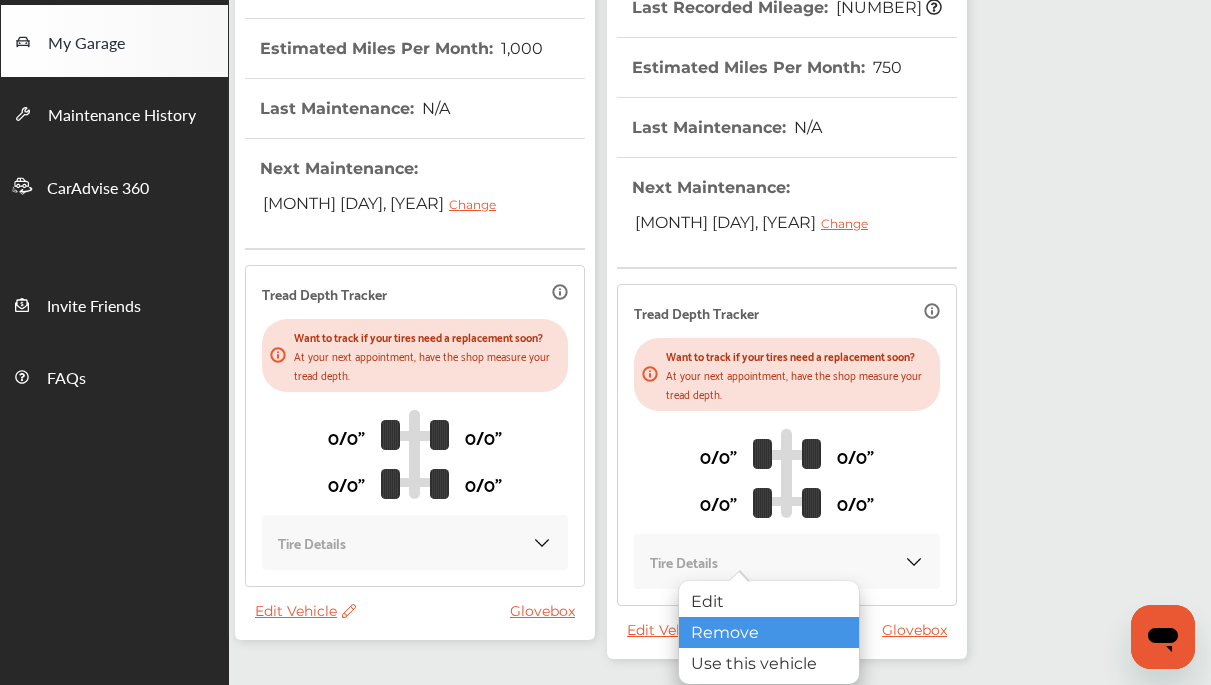click on "Remove" at bounding box center [769, 632] 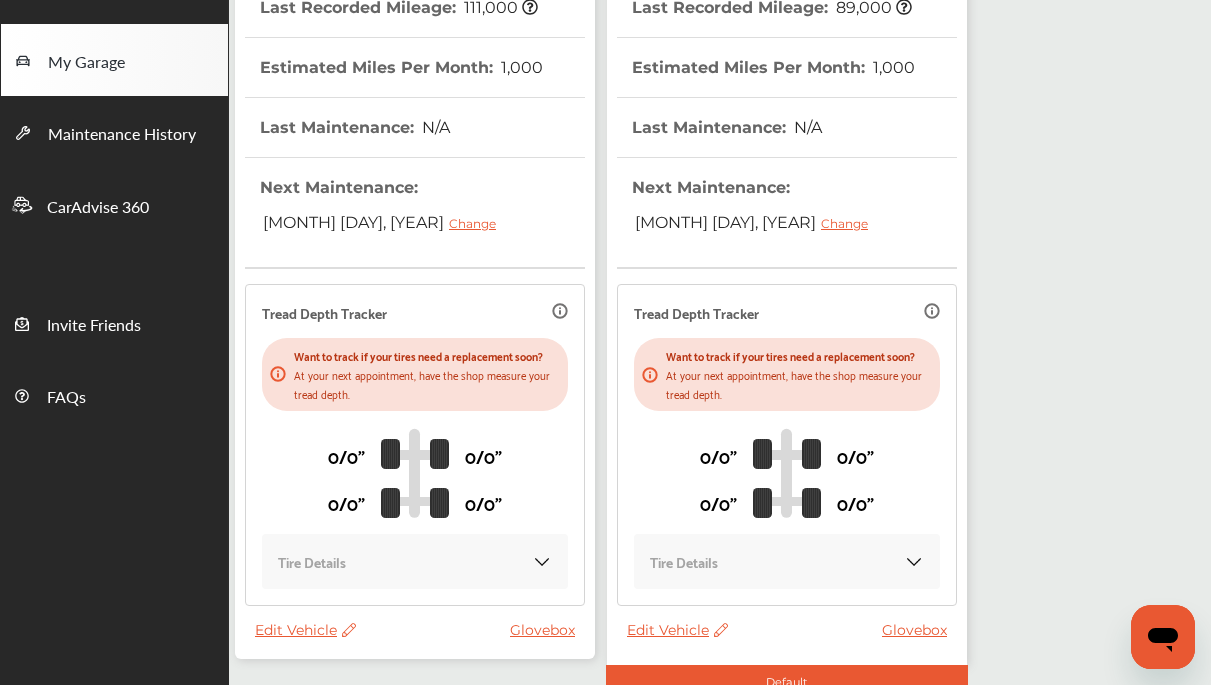 scroll, scrollTop: 0, scrollLeft: 0, axis: both 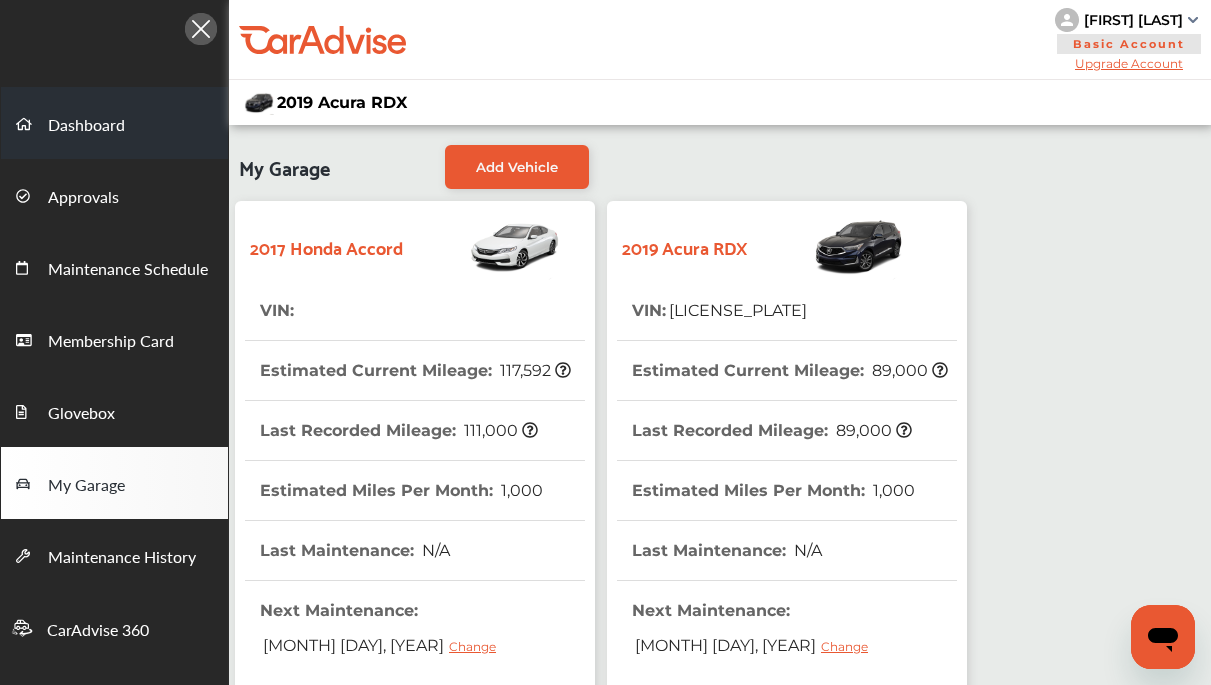 click on "Dashboard" at bounding box center (114, 123) 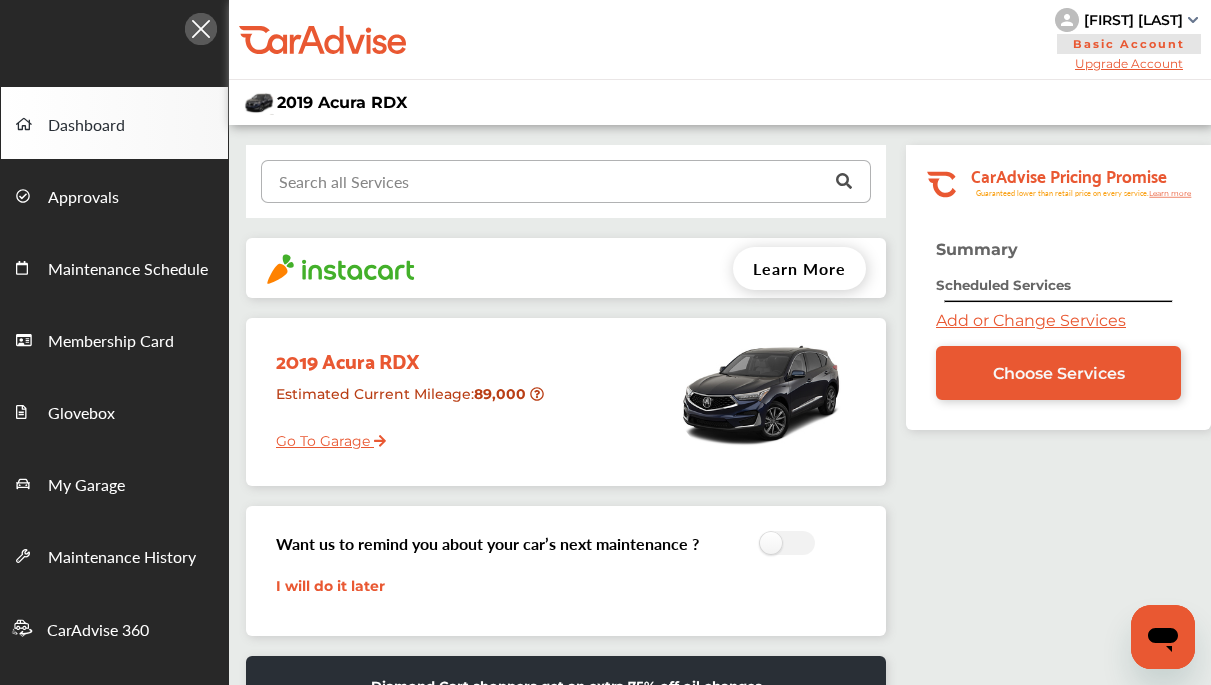 click at bounding box center [561, 180] 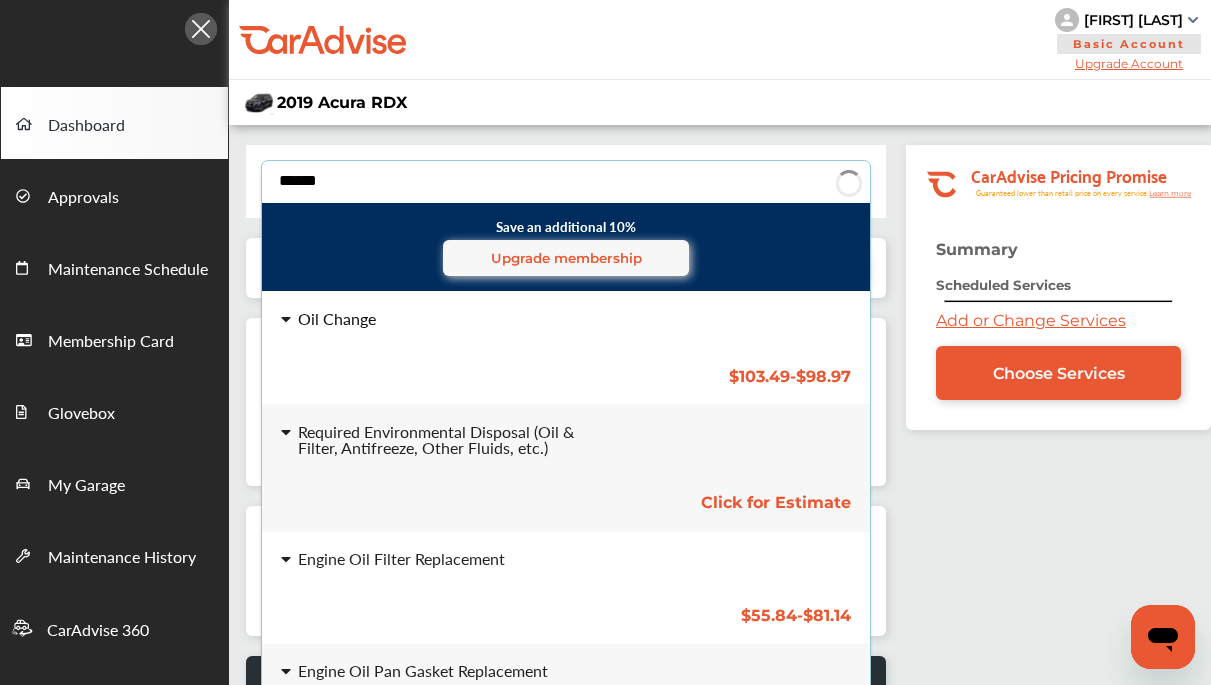 type on "******" 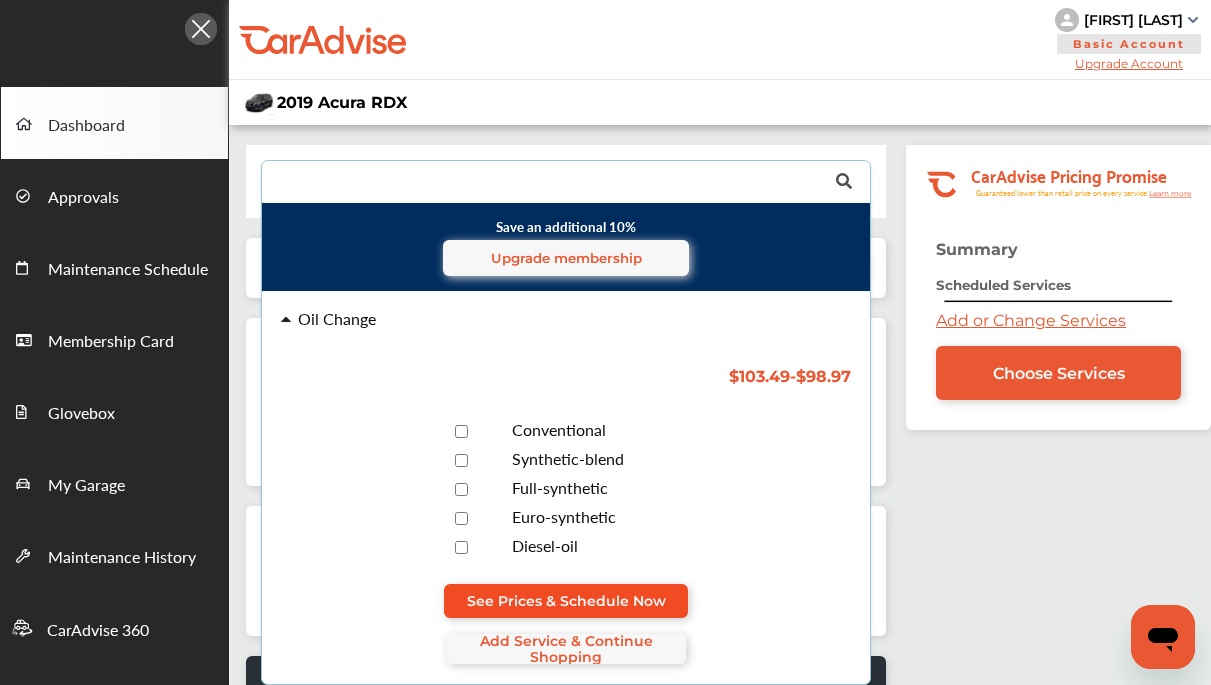 click on "See Prices & Schedule Now" at bounding box center (566, 601) 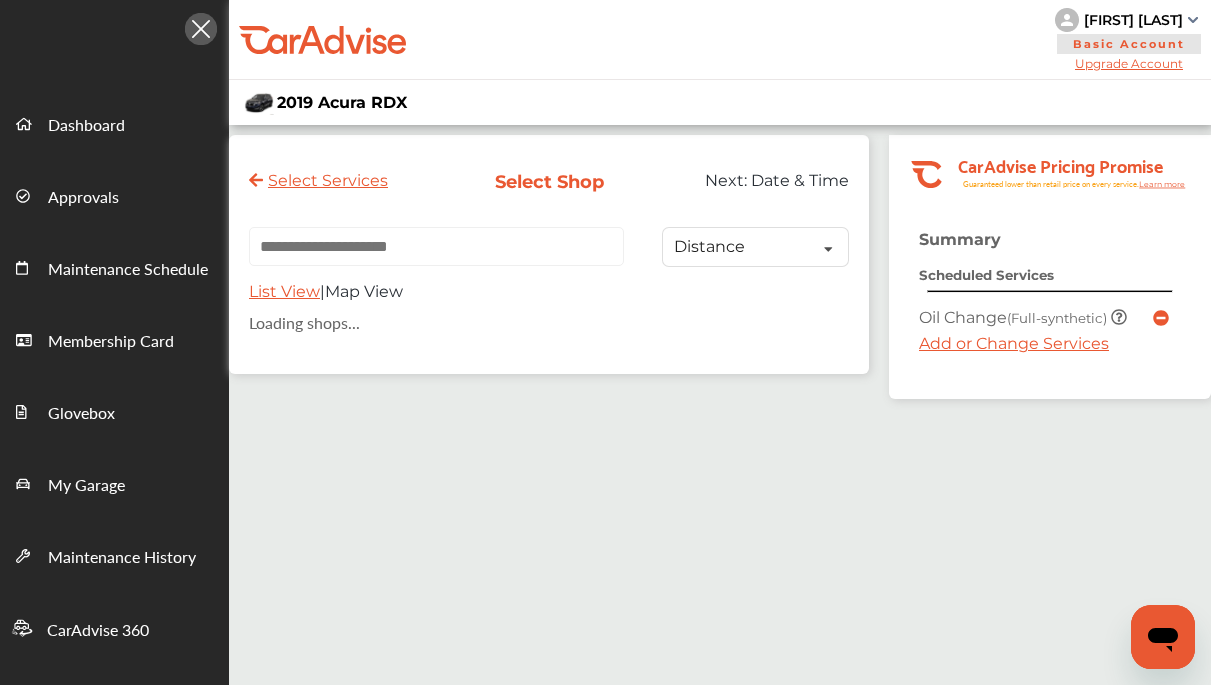click at bounding box center [436, 246] 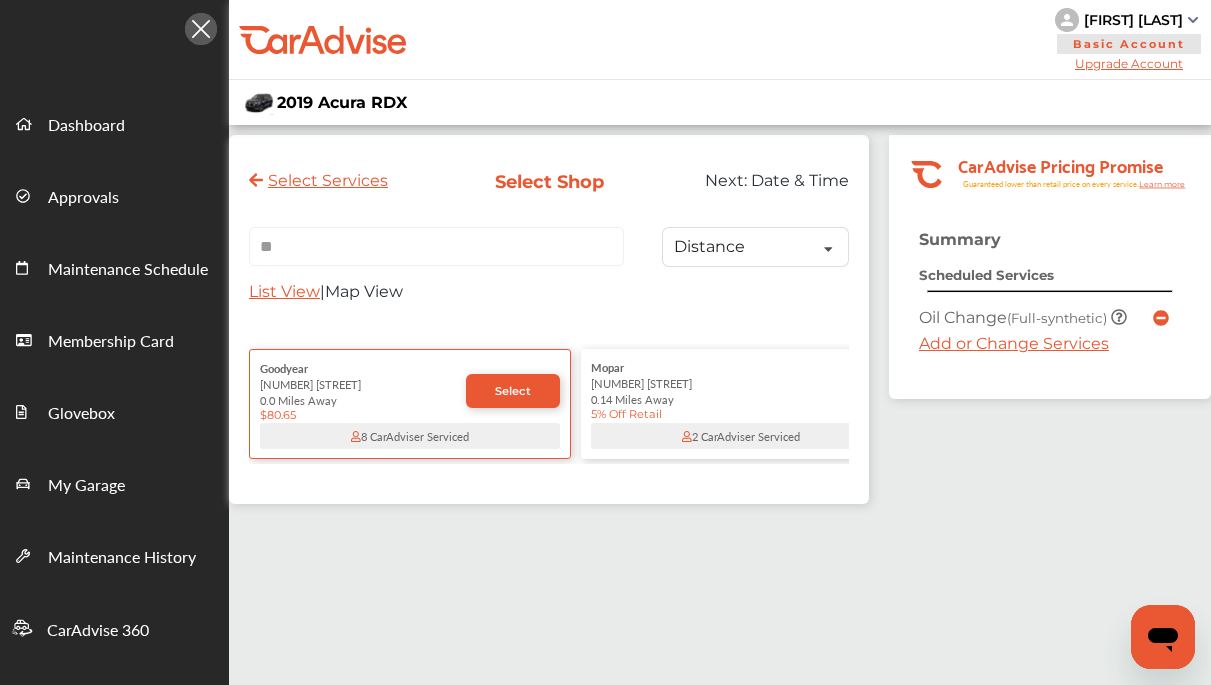 click on "**" at bounding box center (436, 246) 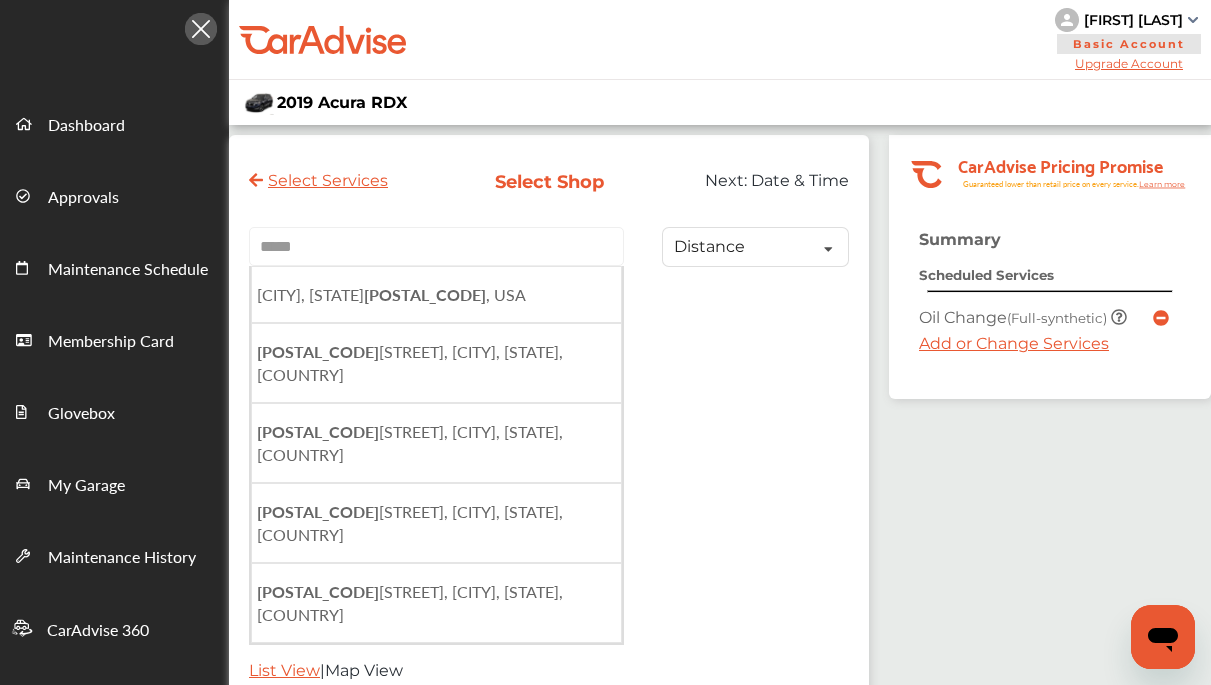 click on "[CITY], [STATE]  [POSTAL_CODE] , [COUNTRY]" at bounding box center [436, 294] 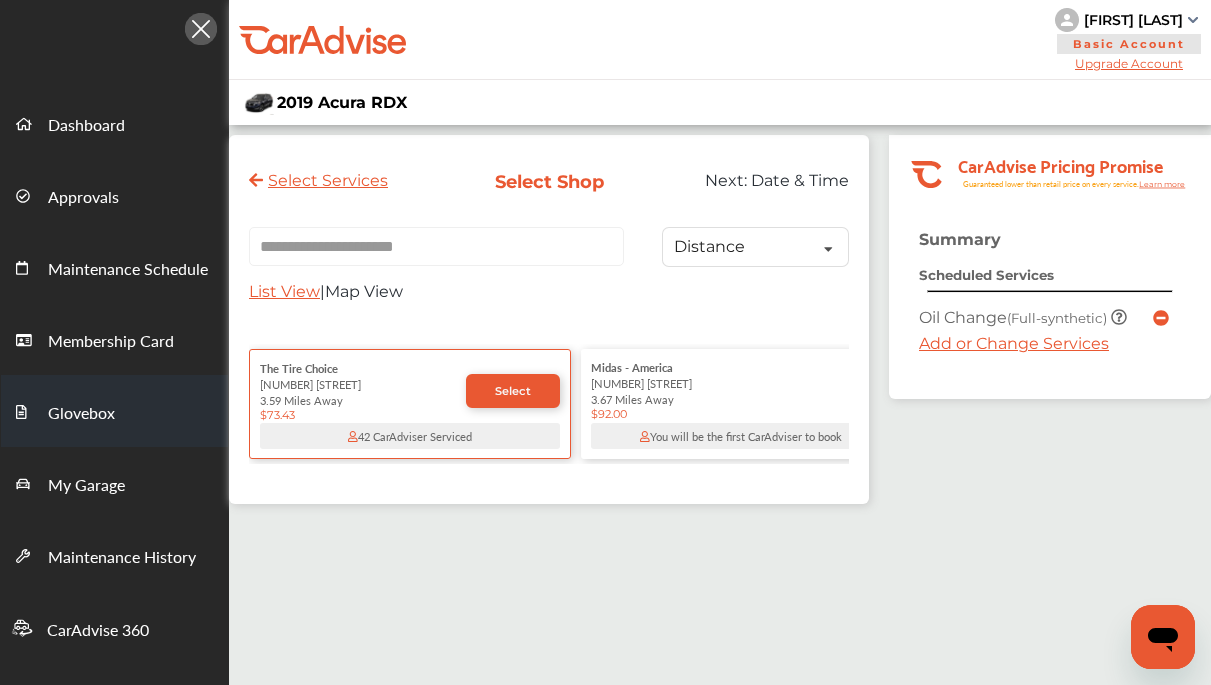 scroll, scrollTop: 0, scrollLeft: 0, axis: both 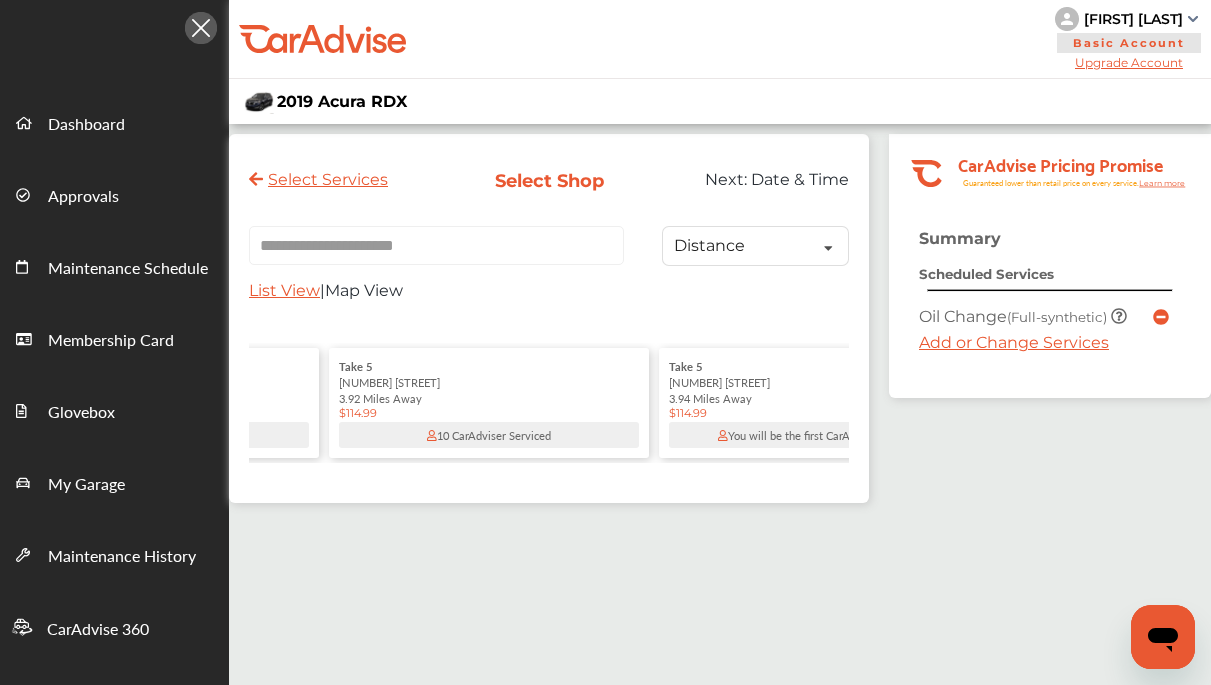 click on "3.92 Miles Away" at bounding box center [489, 398] 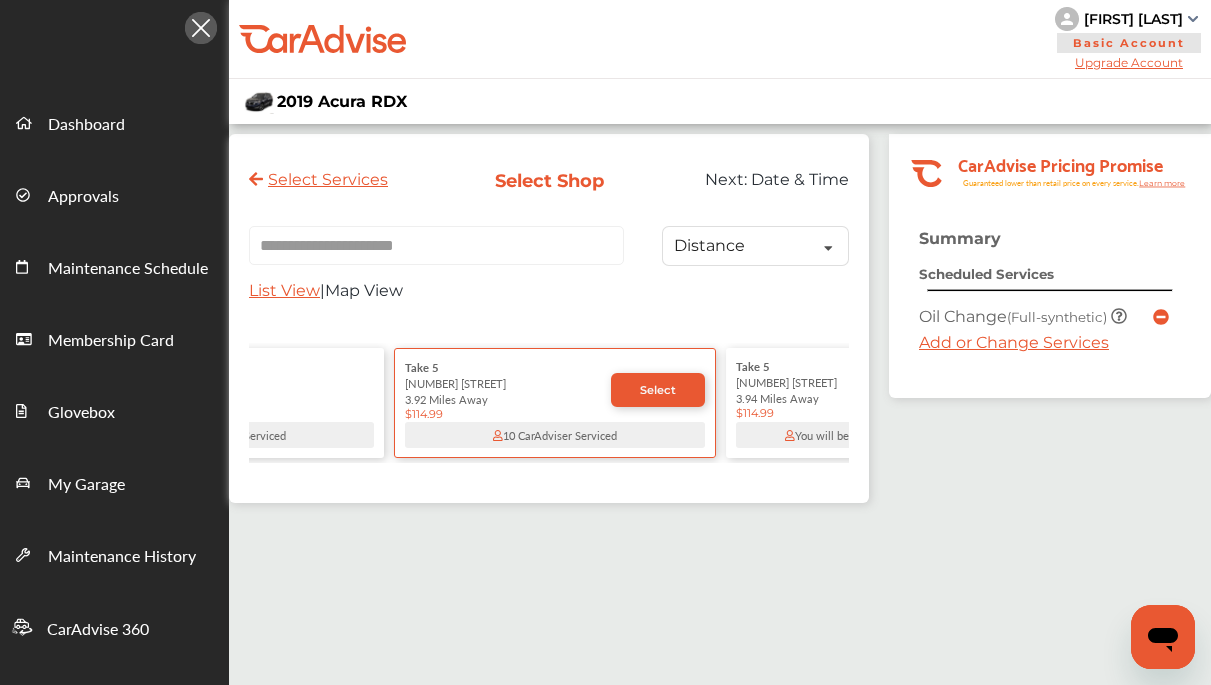 click on "Select" at bounding box center [658, 390] 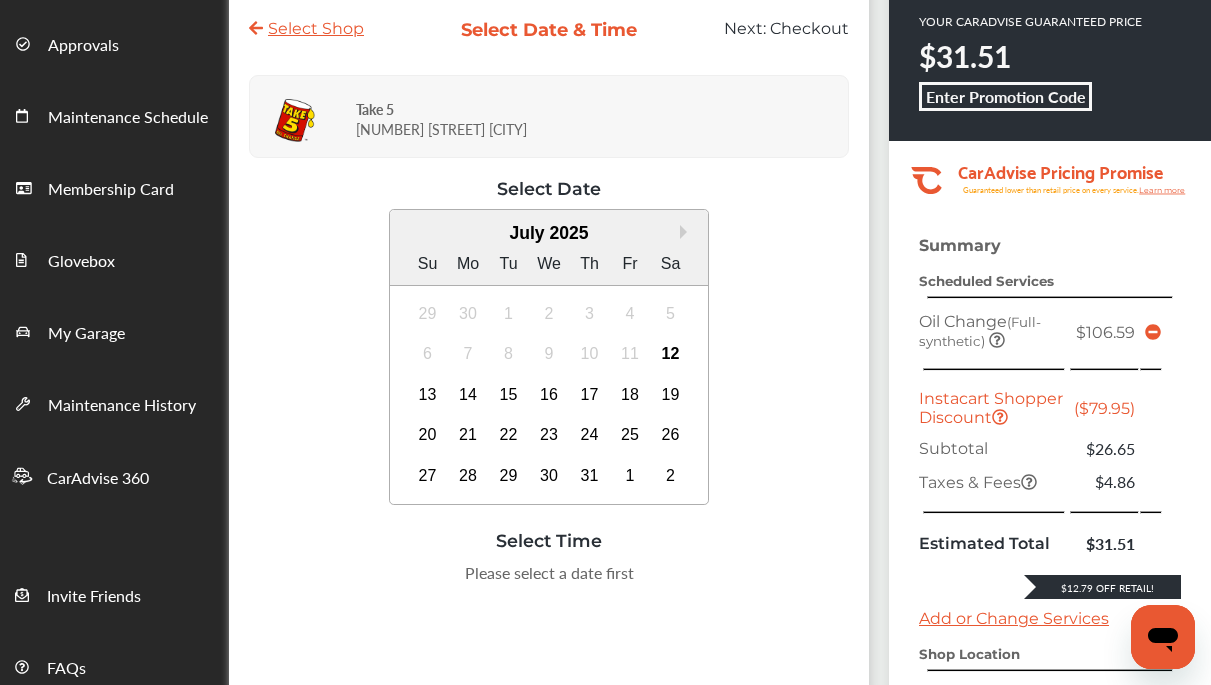 scroll, scrollTop: 259, scrollLeft: 0, axis: vertical 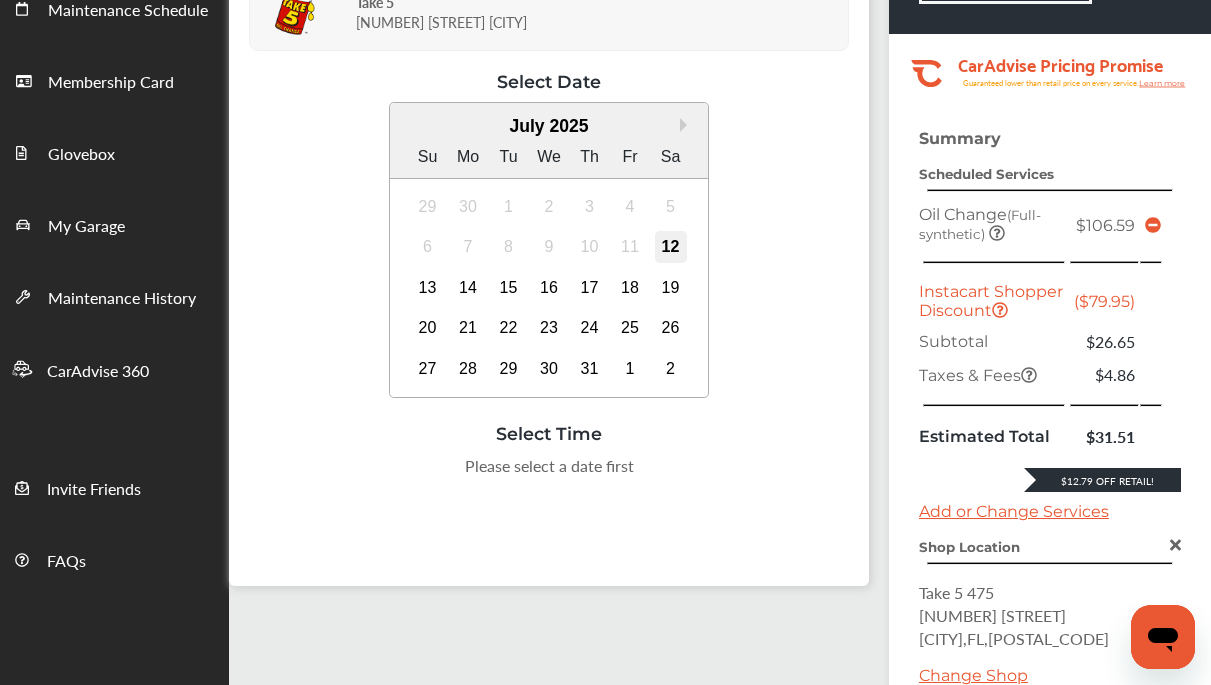 click on "12" at bounding box center [671, 247] 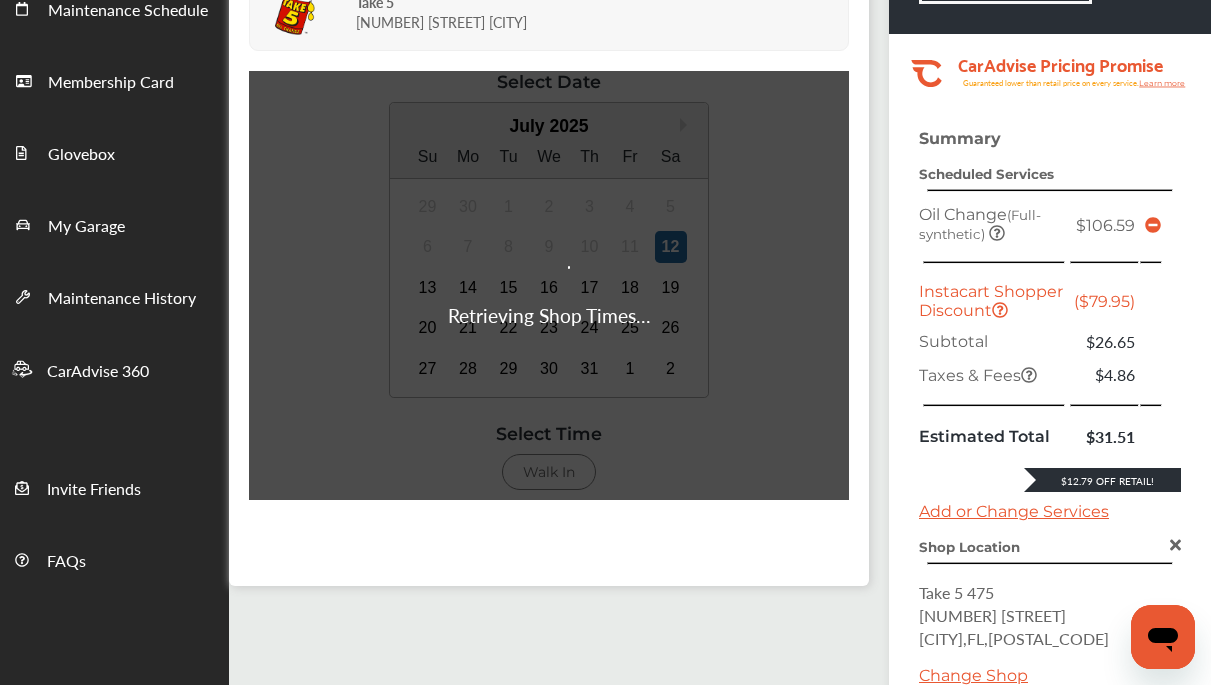 scroll, scrollTop: 408, scrollLeft: 0, axis: vertical 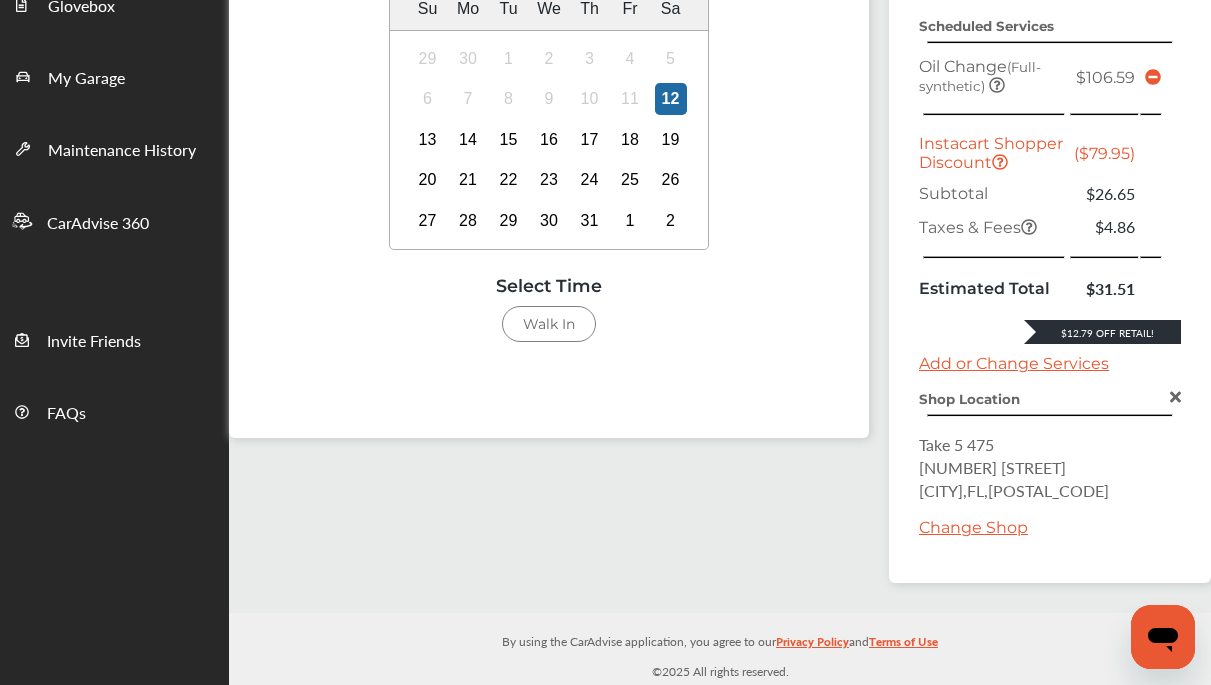 click on "Walk In" at bounding box center [549, 324] 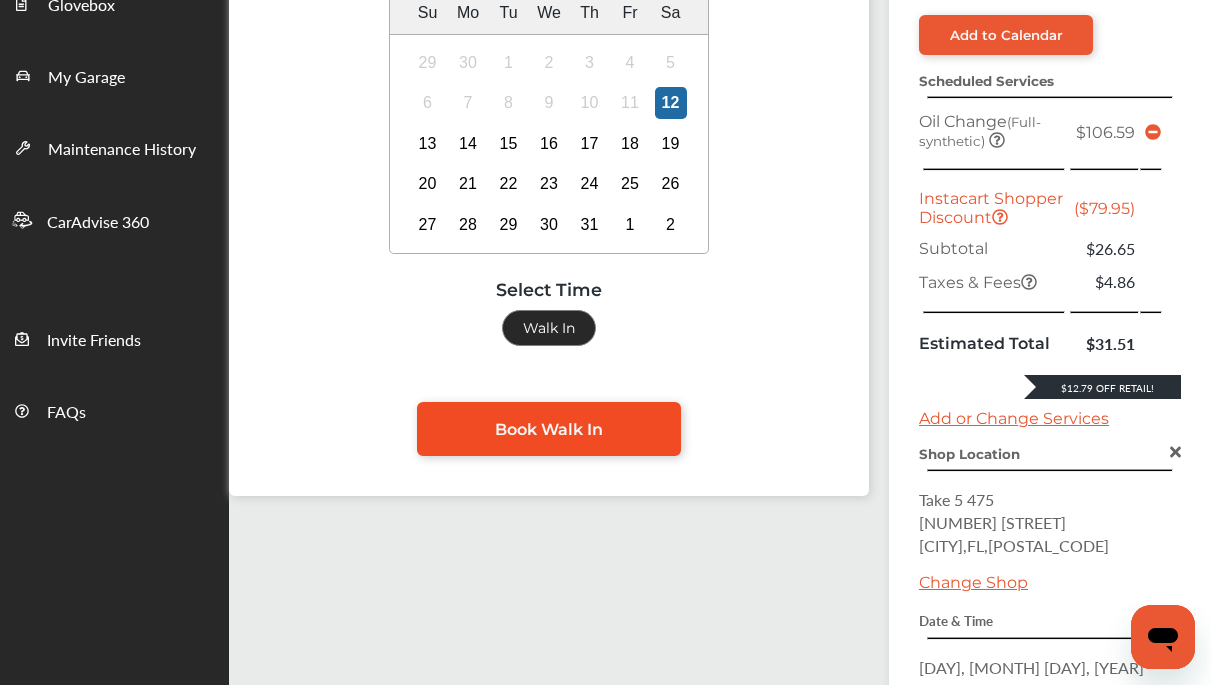 click on "Book Walk In" at bounding box center [549, 429] 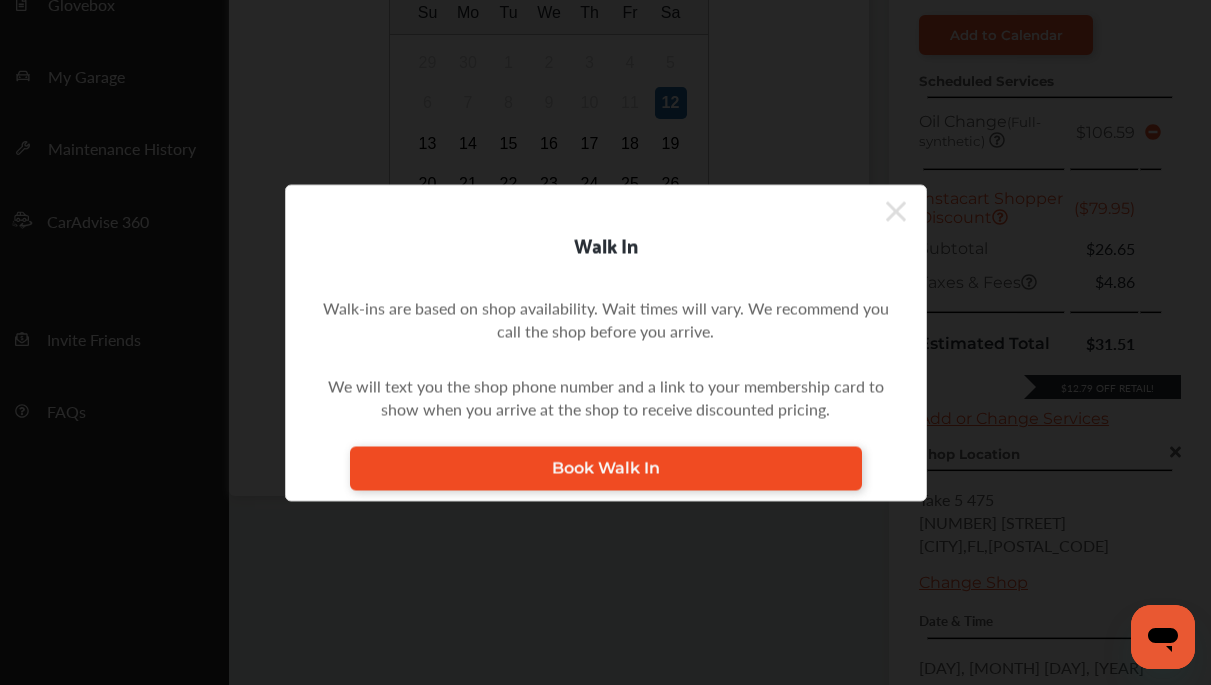 click on "Book Walk In" at bounding box center [606, 468] 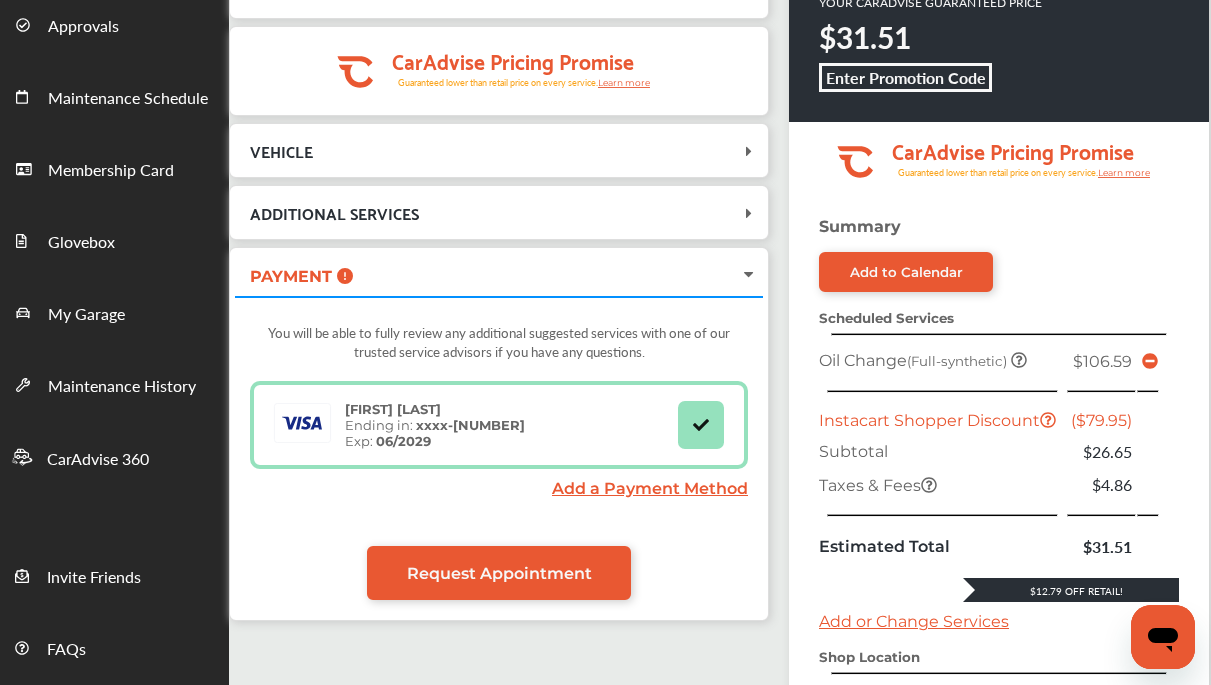 scroll, scrollTop: 222, scrollLeft: 0, axis: vertical 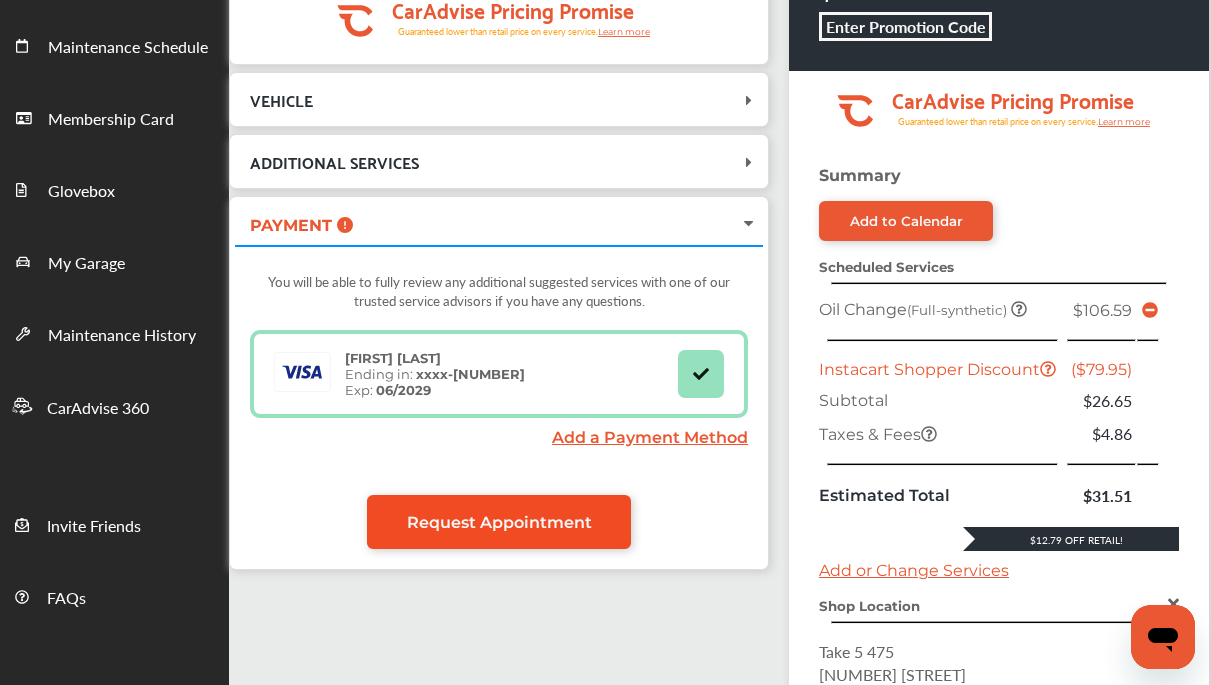 click on "Request Appointment" at bounding box center (499, 522) 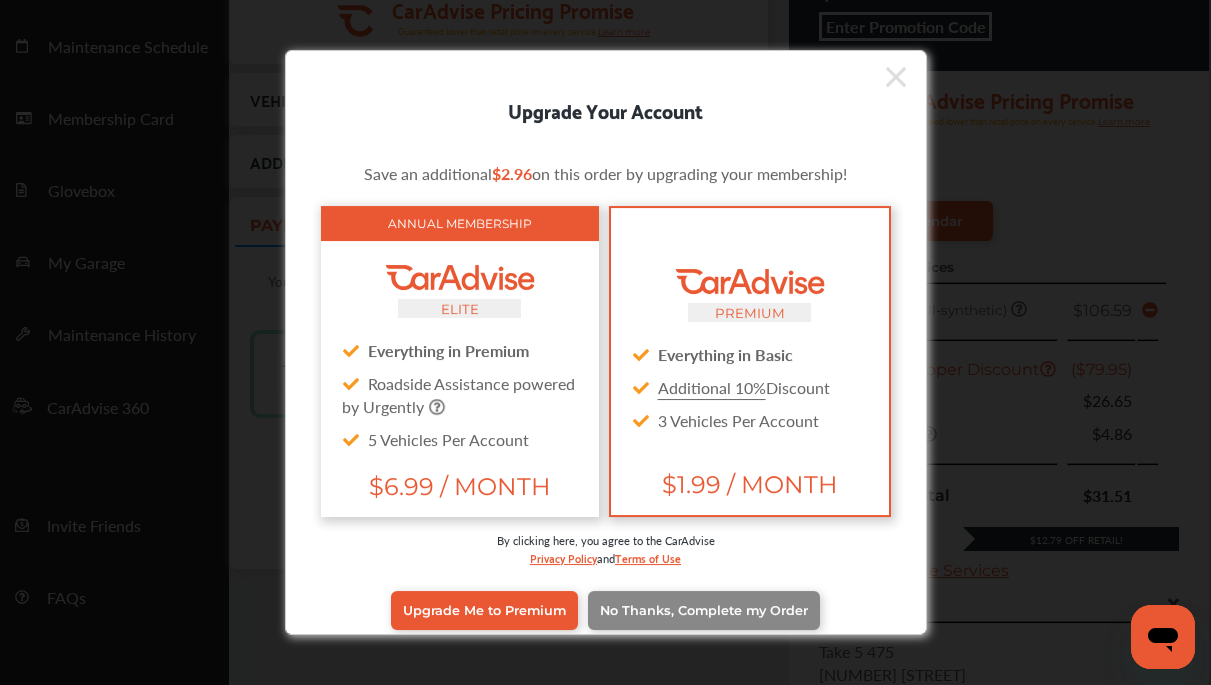 click on "No Thanks, Complete my Order" at bounding box center [704, 610] 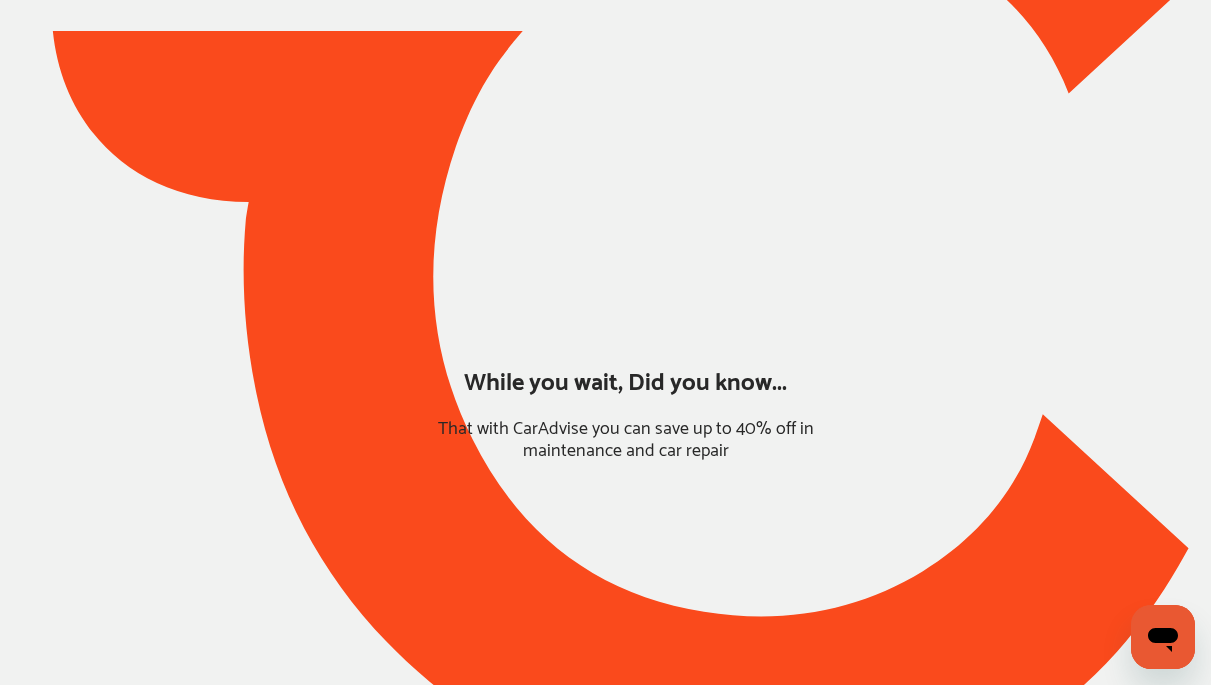scroll, scrollTop: 0, scrollLeft: 0, axis: both 